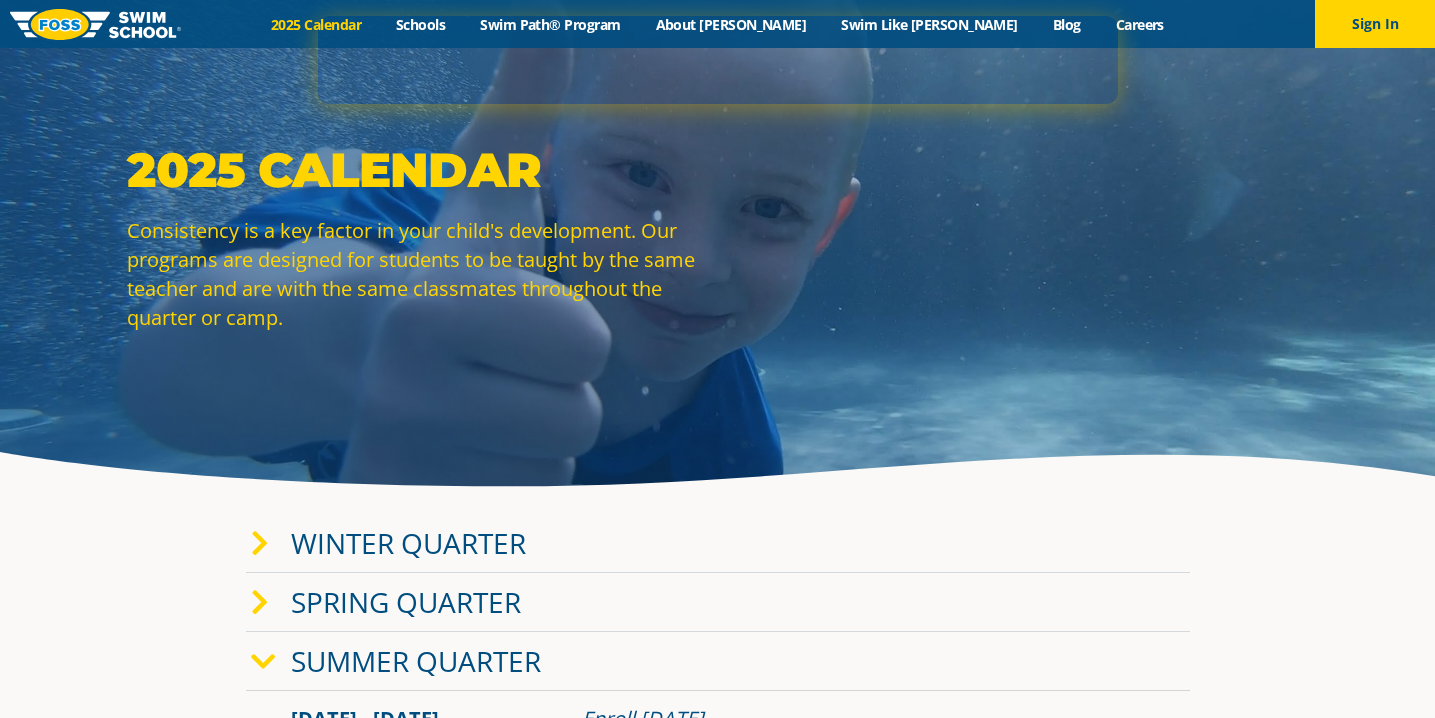 scroll, scrollTop: 0, scrollLeft: 0, axis: both 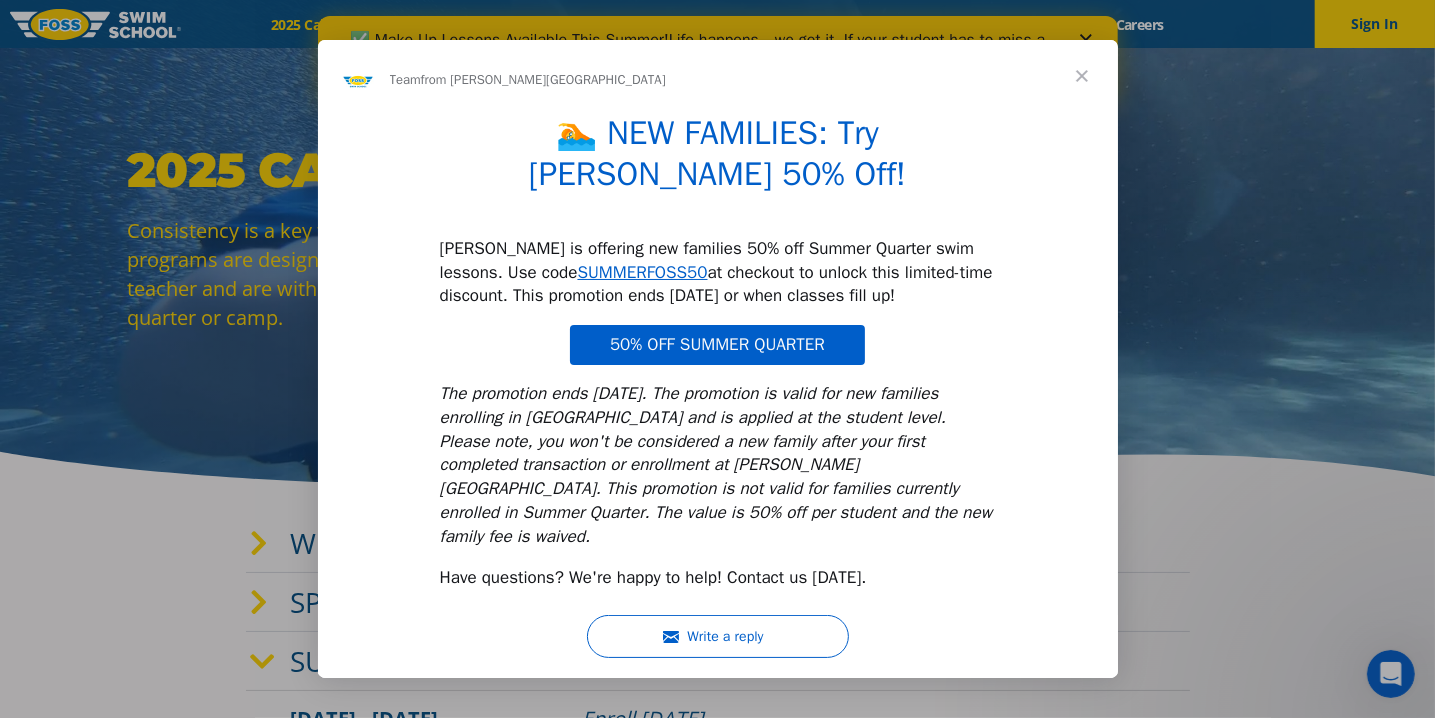 click at bounding box center [1082, 76] 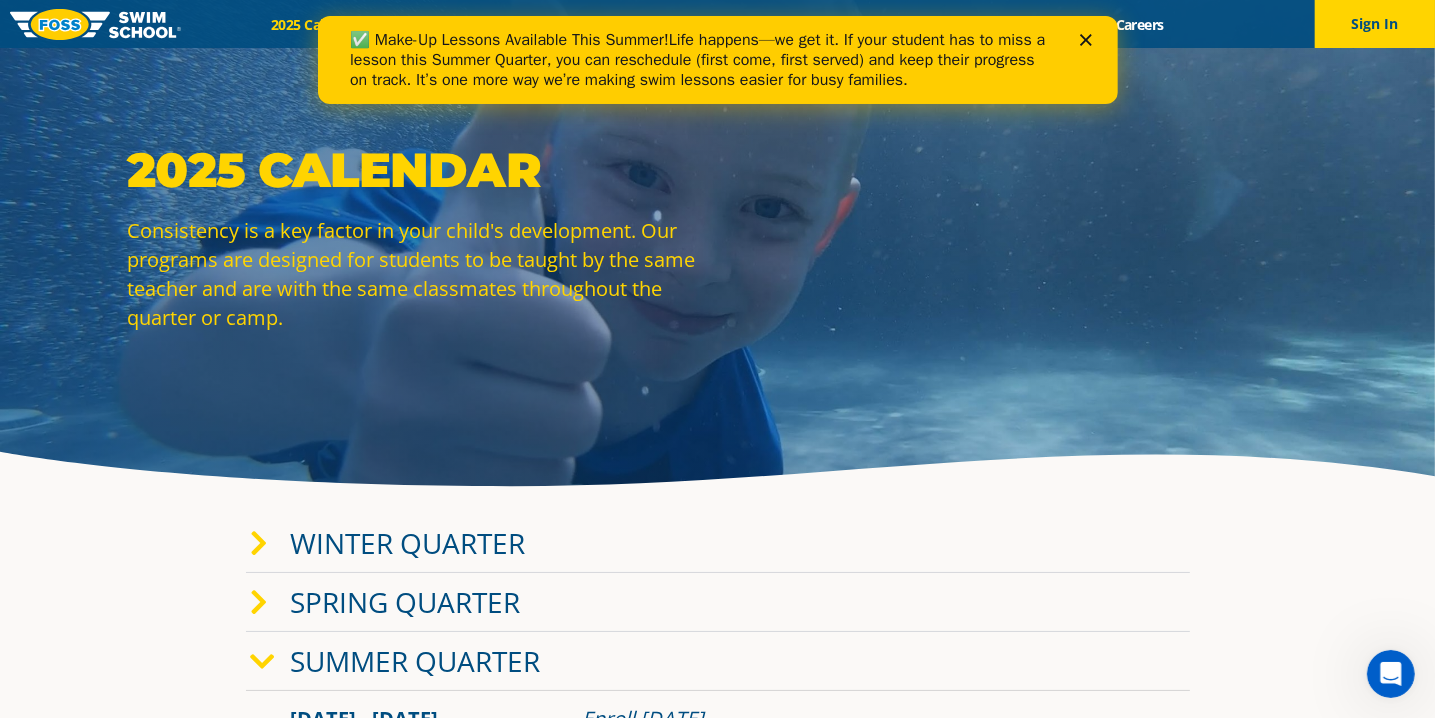 click 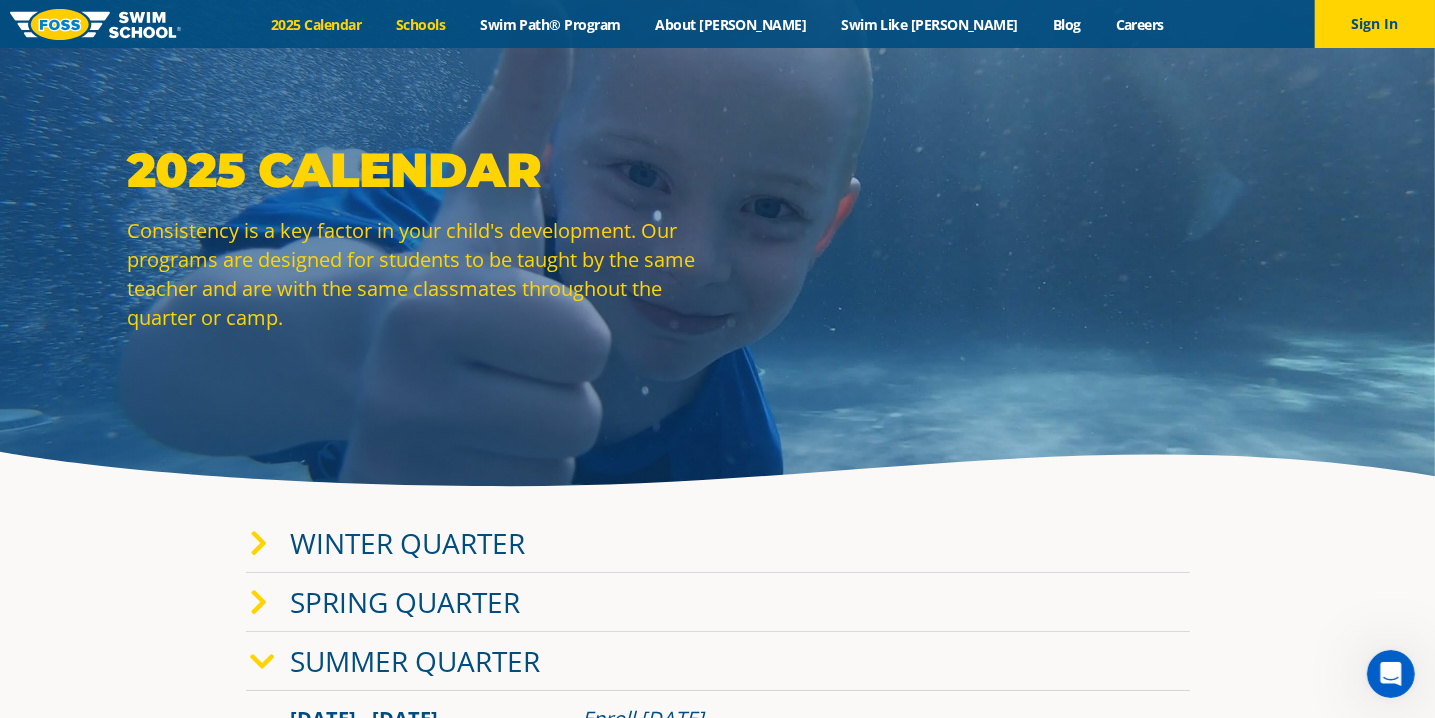 click on "Schools" at bounding box center [421, 24] 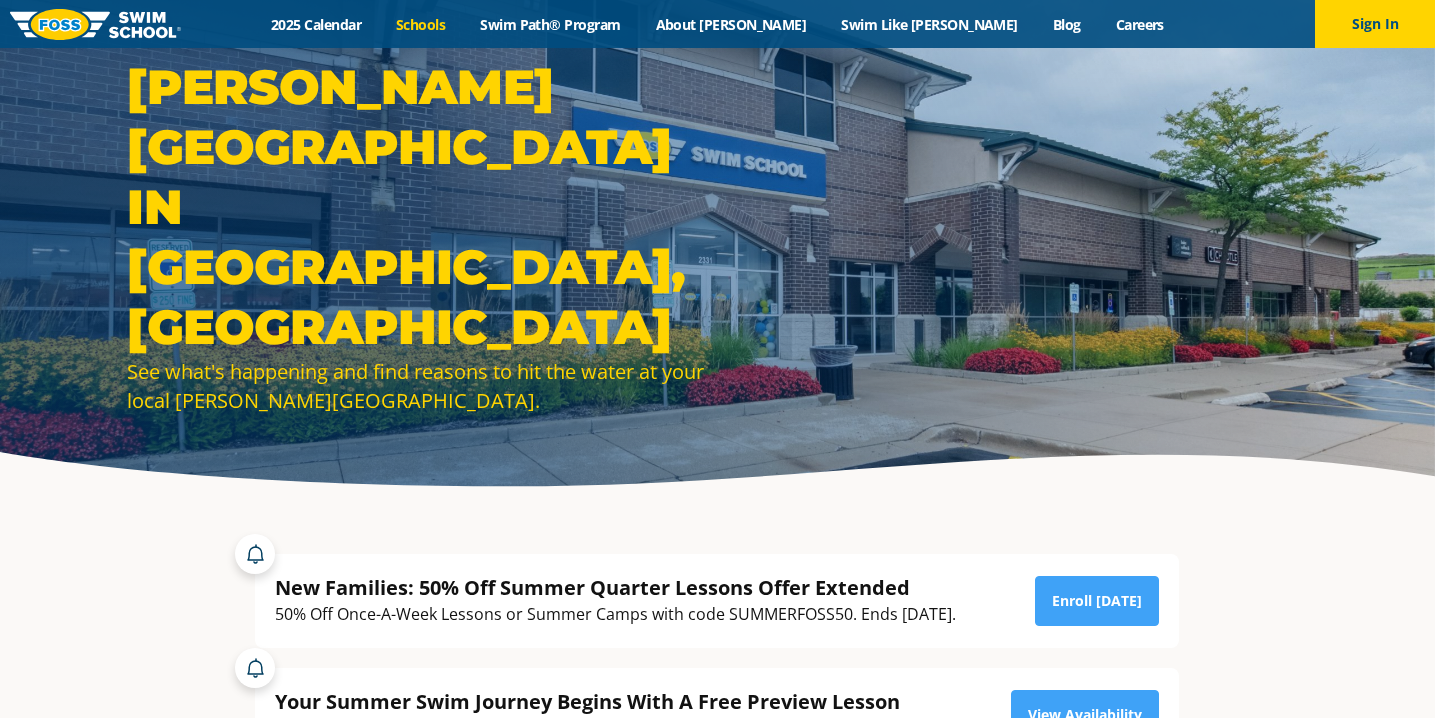 scroll, scrollTop: 0, scrollLeft: 0, axis: both 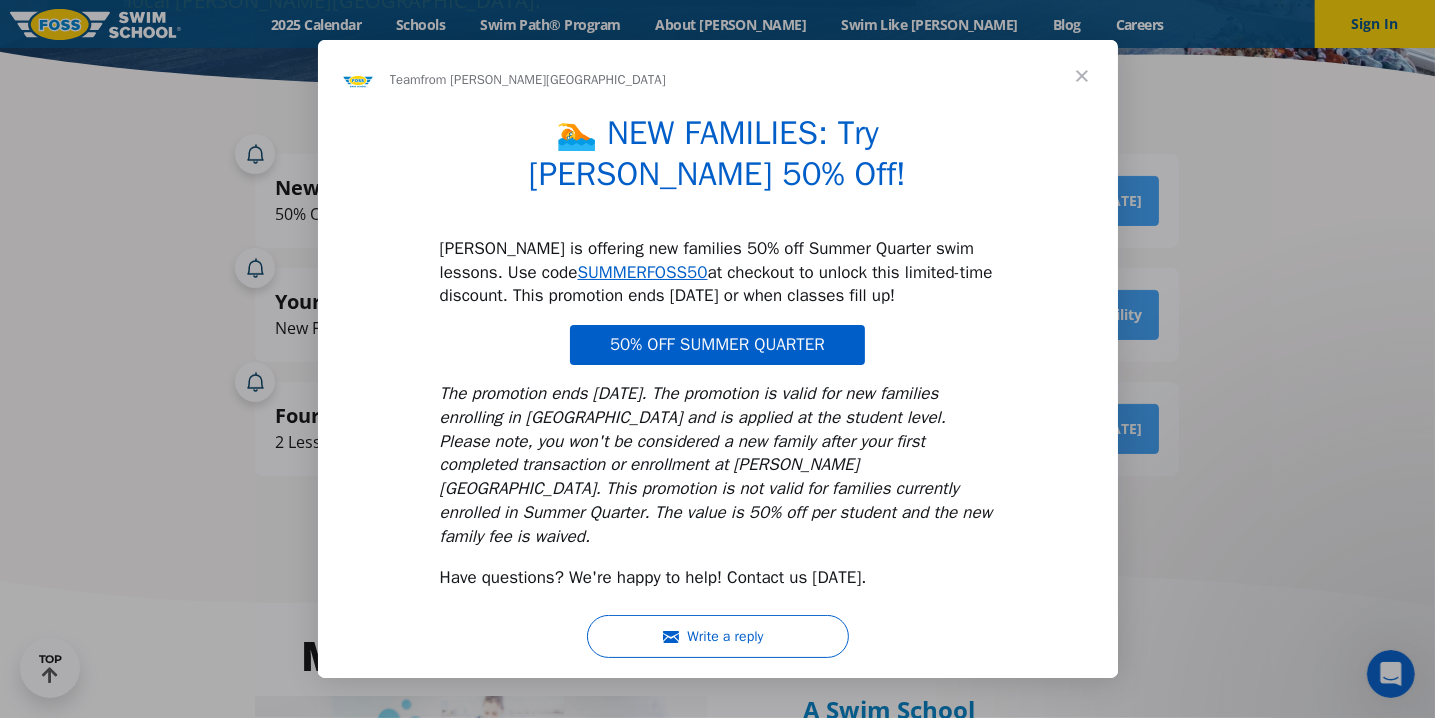 click at bounding box center [1082, 76] 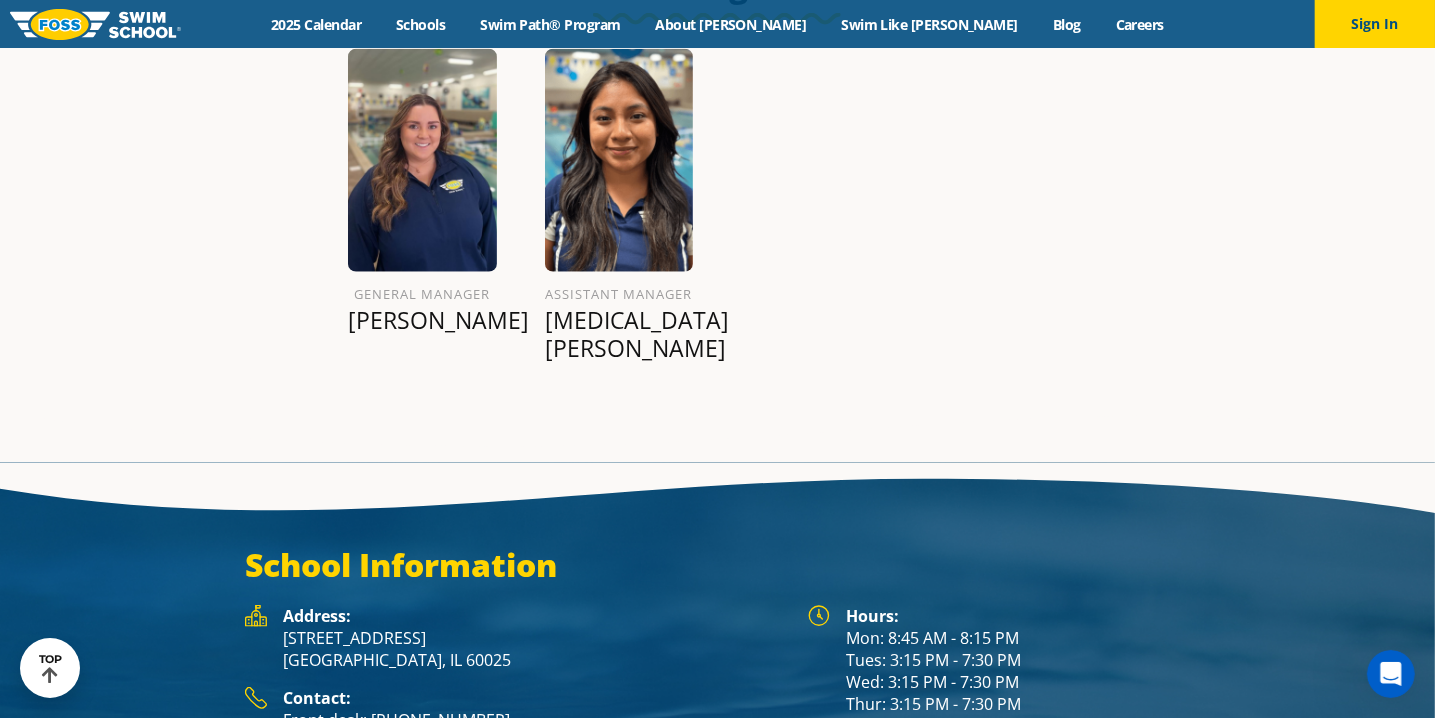 scroll, scrollTop: 2700, scrollLeft: 0, axis: vertical 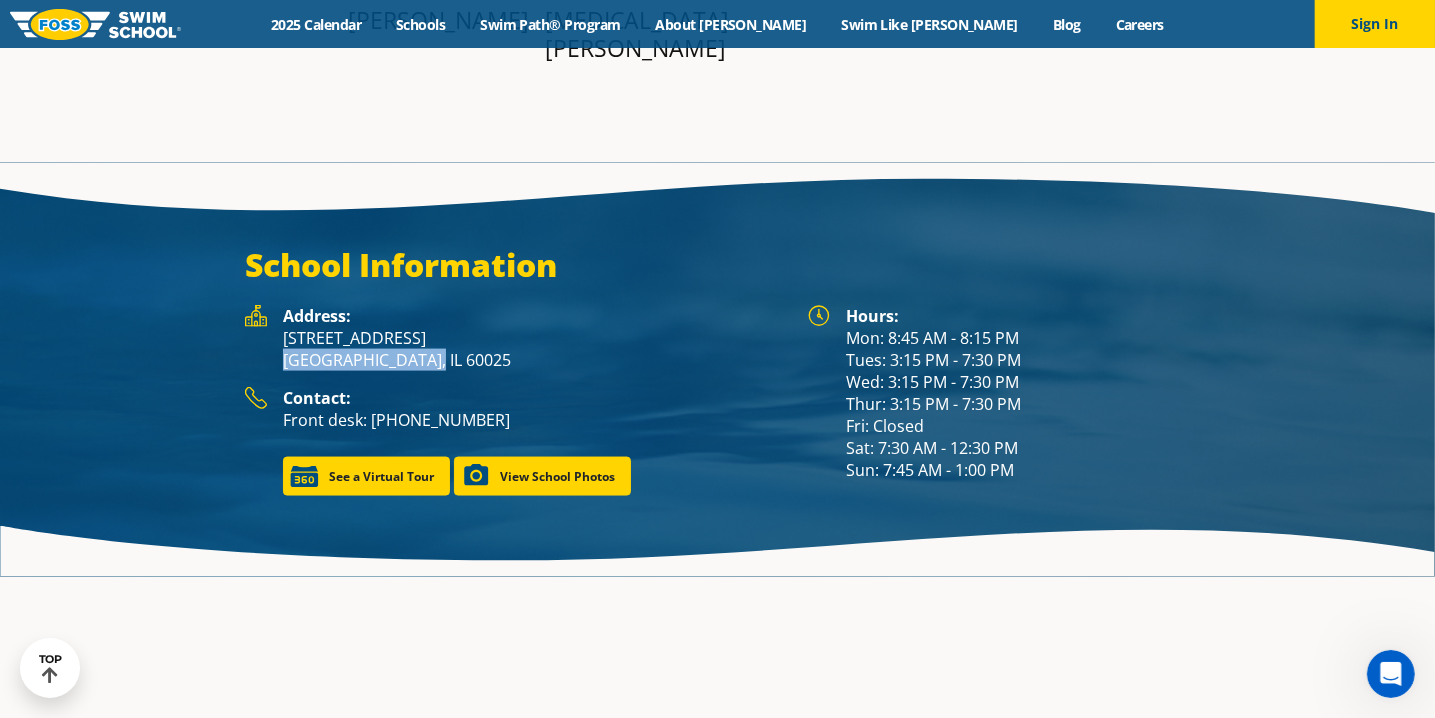 drag, startPoint x: 284, startPoint y: 311, endPoint x: 426, endPoint y: 305, distance: 142.12671 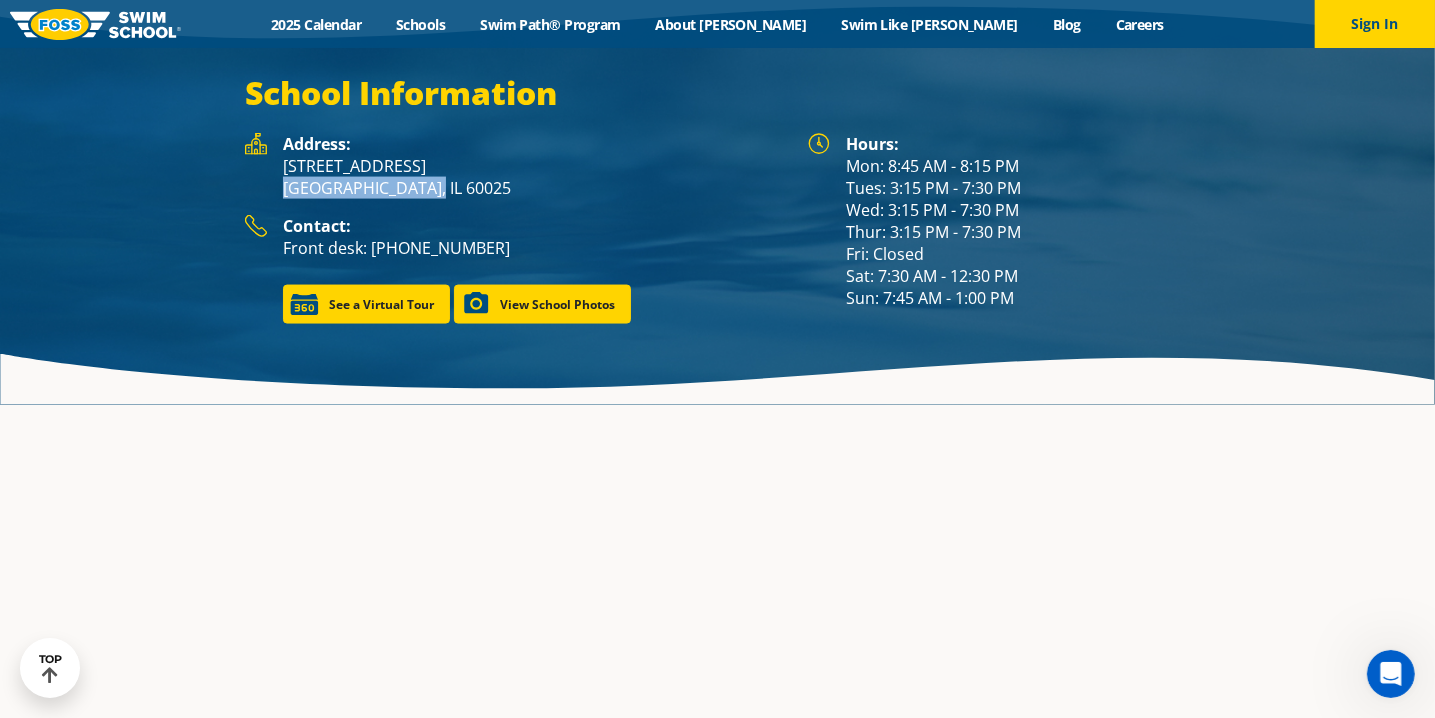 scroll, scrollTop: 2572, scrollLeft: 0, axis: vertical 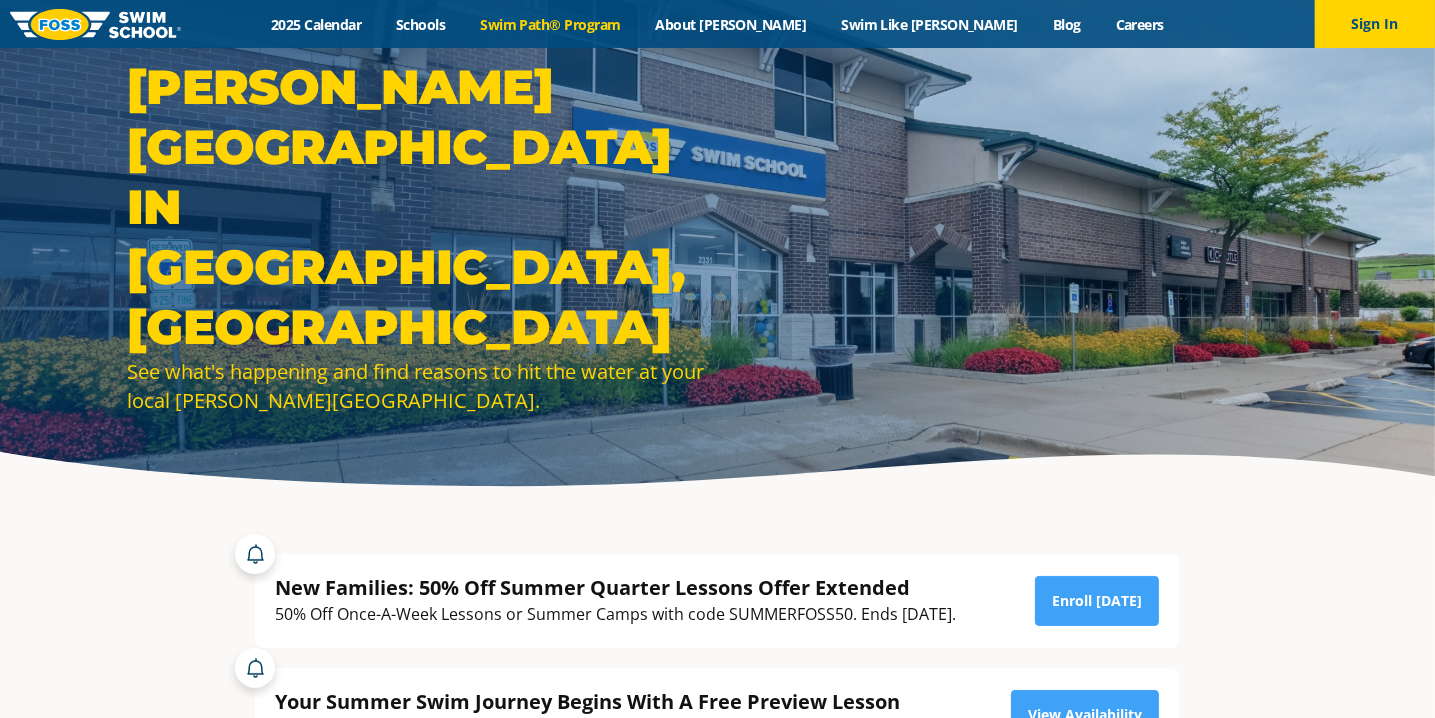 click on "Swim Path® Program" at bounding box center (550, 24) 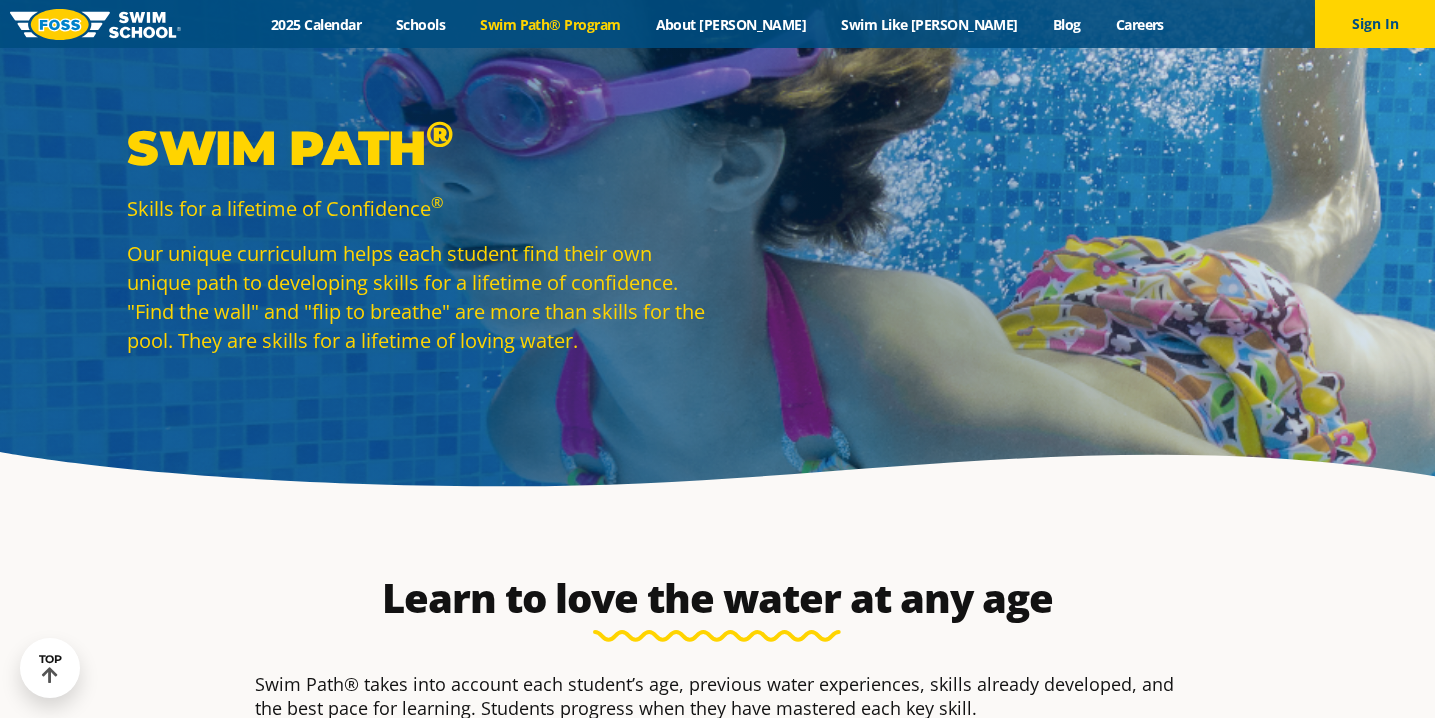 scroll, scrollTop: 700, scrollLeft: 0, axis: vertical 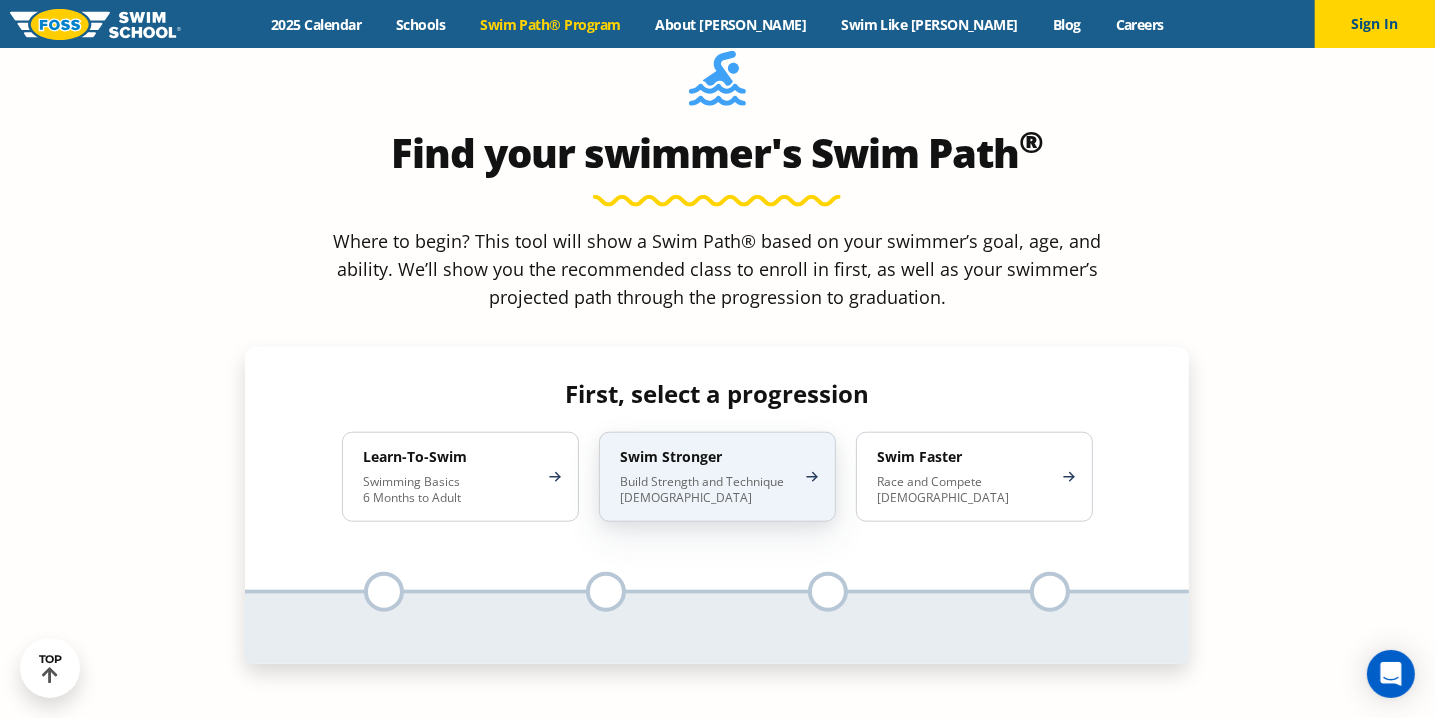 click on "Build Strength and Technique 5-13 Years Old" at bounding box center [707, 490] 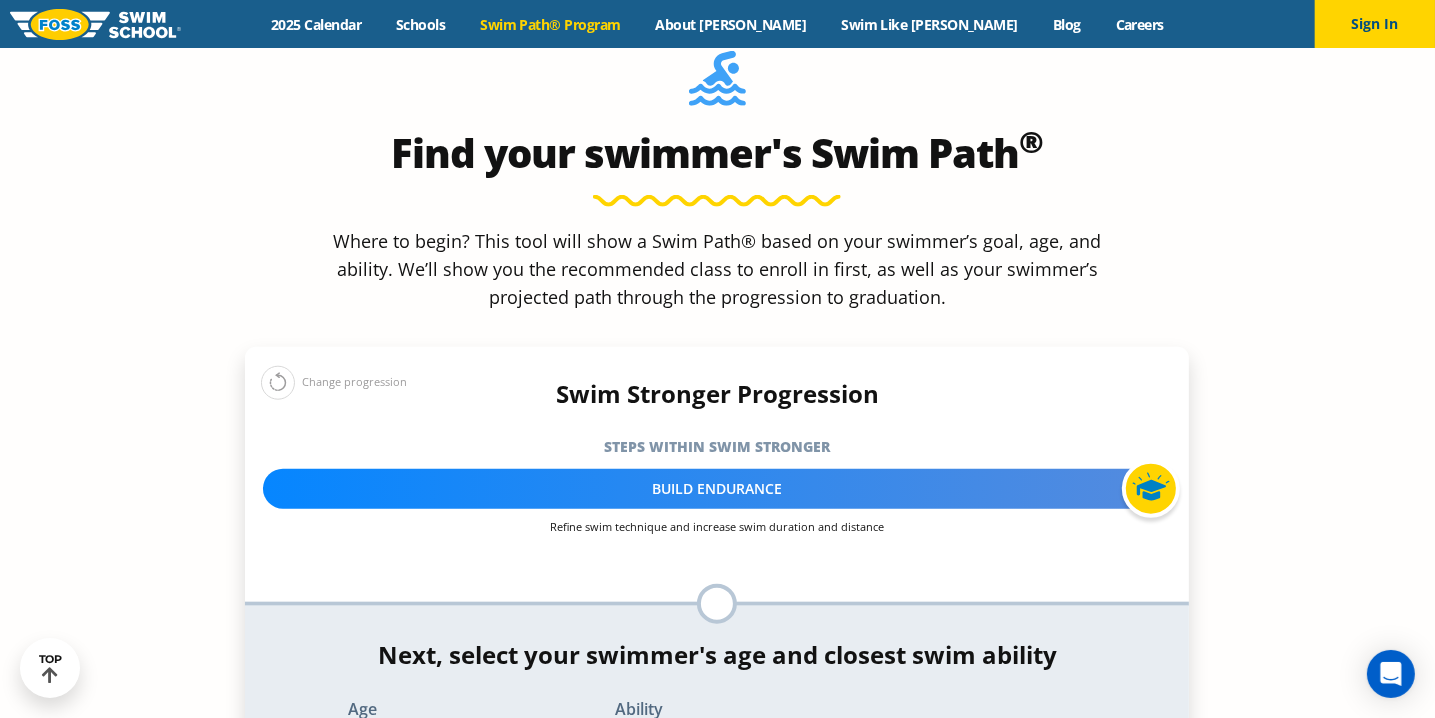 scroll, scrollTop: 2000, scrollLeft: 0, axis: vertical 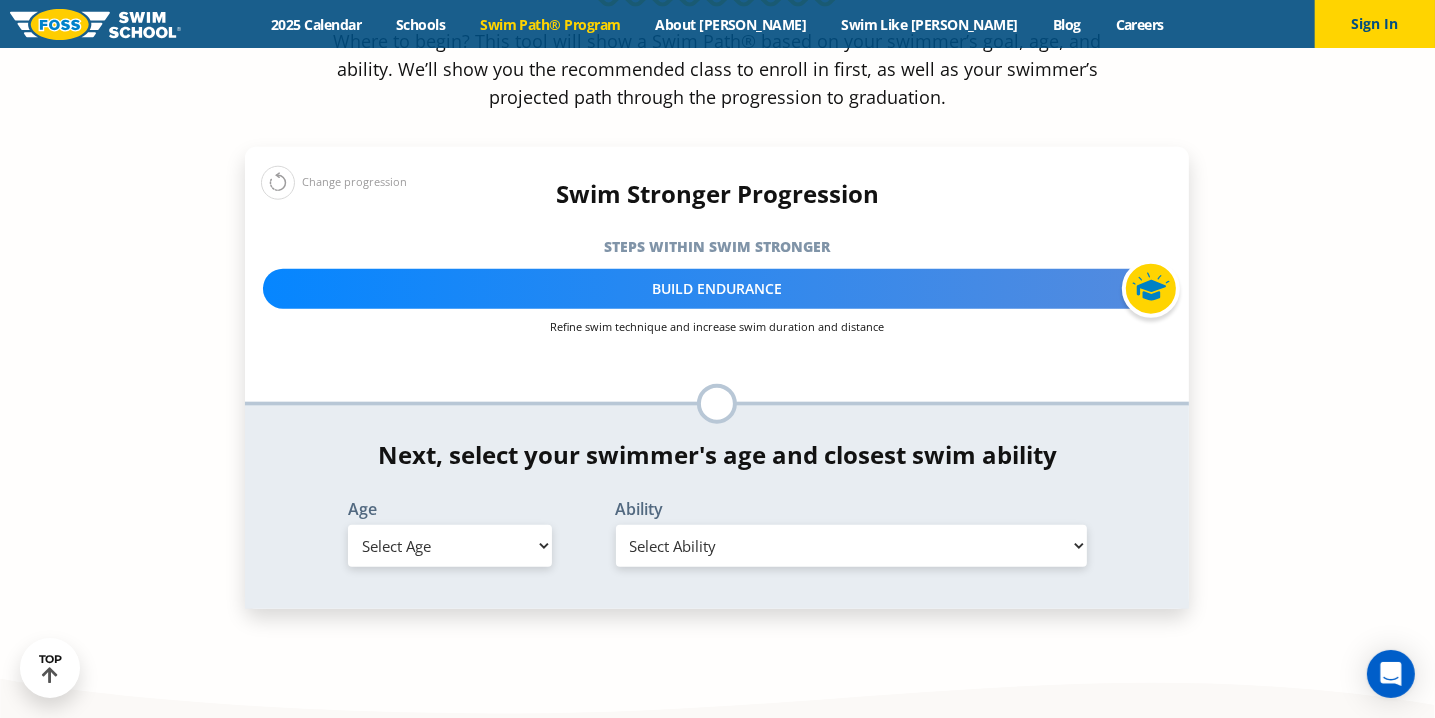 click on "Age" at bounding box center (450, 509) 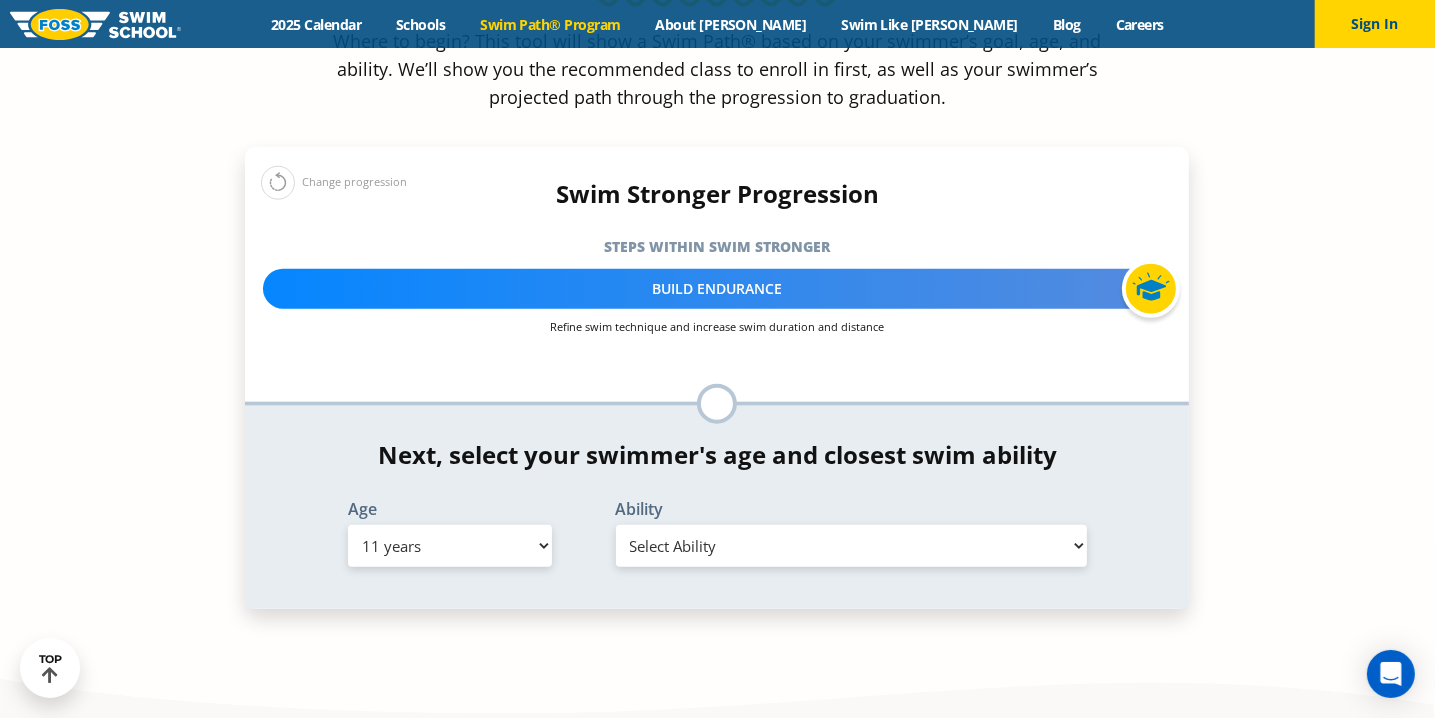 click on "Select Age 6 months - 1 year 1 year 2 years 3 years 4 years 5 years 6 years 7 years 8 years 9 years 10 years  11 years  12 years  13 years  14 years  15 years  16 years  17 years  Adult (18 years +)" at bounding box center (450, 546) 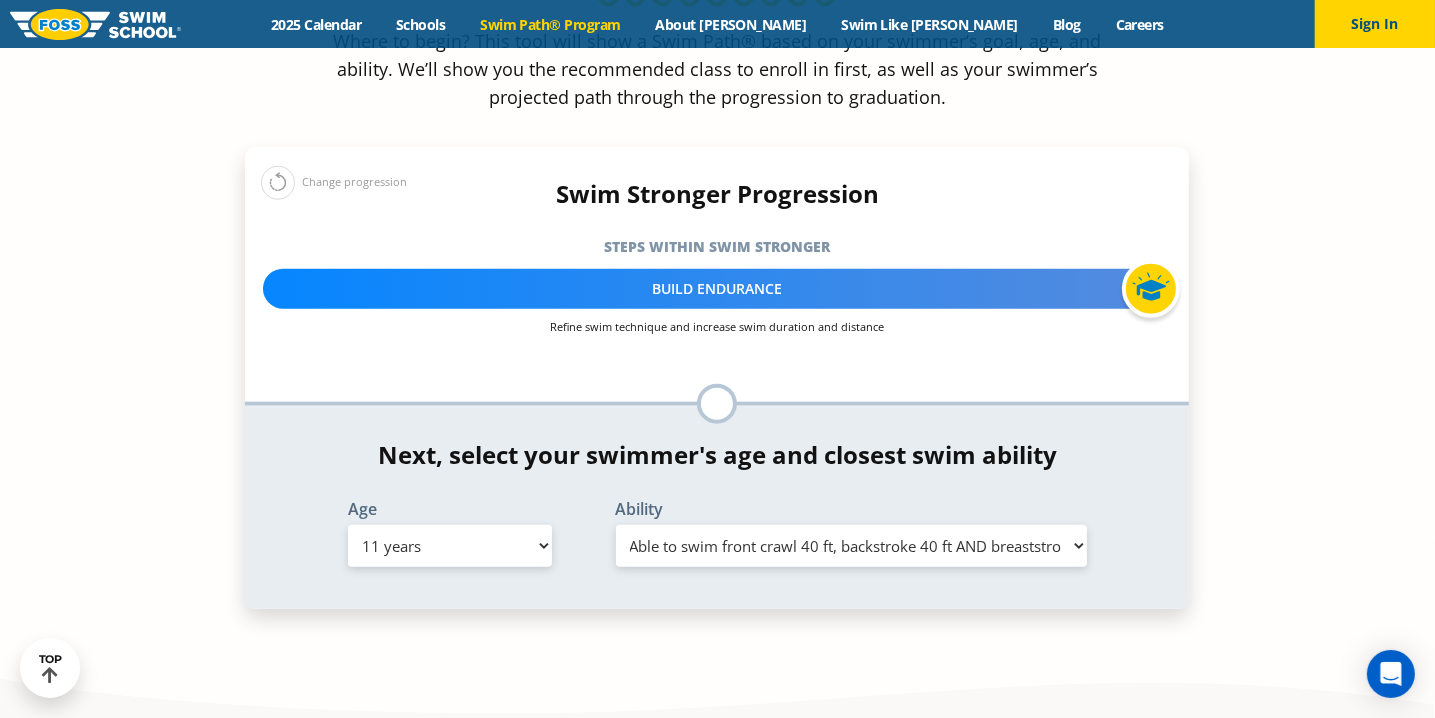 click on "Select Ability First in-water experience When in the water, reliant on a life jacket or floatation device Uncomfortable putting face in the water AND/OR getting water on ears while floating on back Able to swim front crawl 40 ft, backstroke 40 ft AND breaststroke 15 ft  Able to swim each stroke - front crawl and backstroke 60 ft AND breaststroke and butterfly at least 30 ft  Swims each stroke: front crawl and backstroke 75 ft AND breaststroke, butterfly 60 ft Know turns and finishes, 200 yard medley of all strokes and 300 yard front crawl with no breaks Unsure/or my swimmer does not fit within any of these" at bounding box center [852, 546] 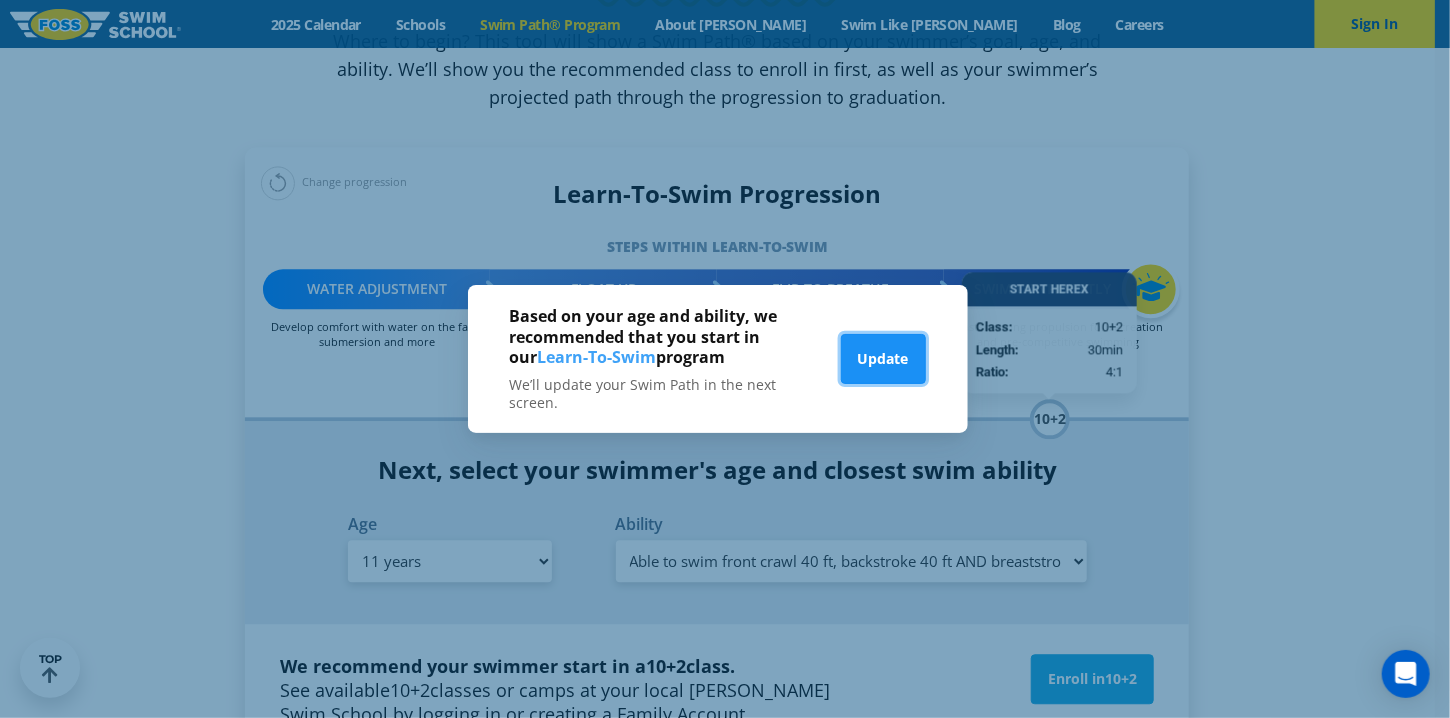 click on "Update" at bounding box center (883, 359) 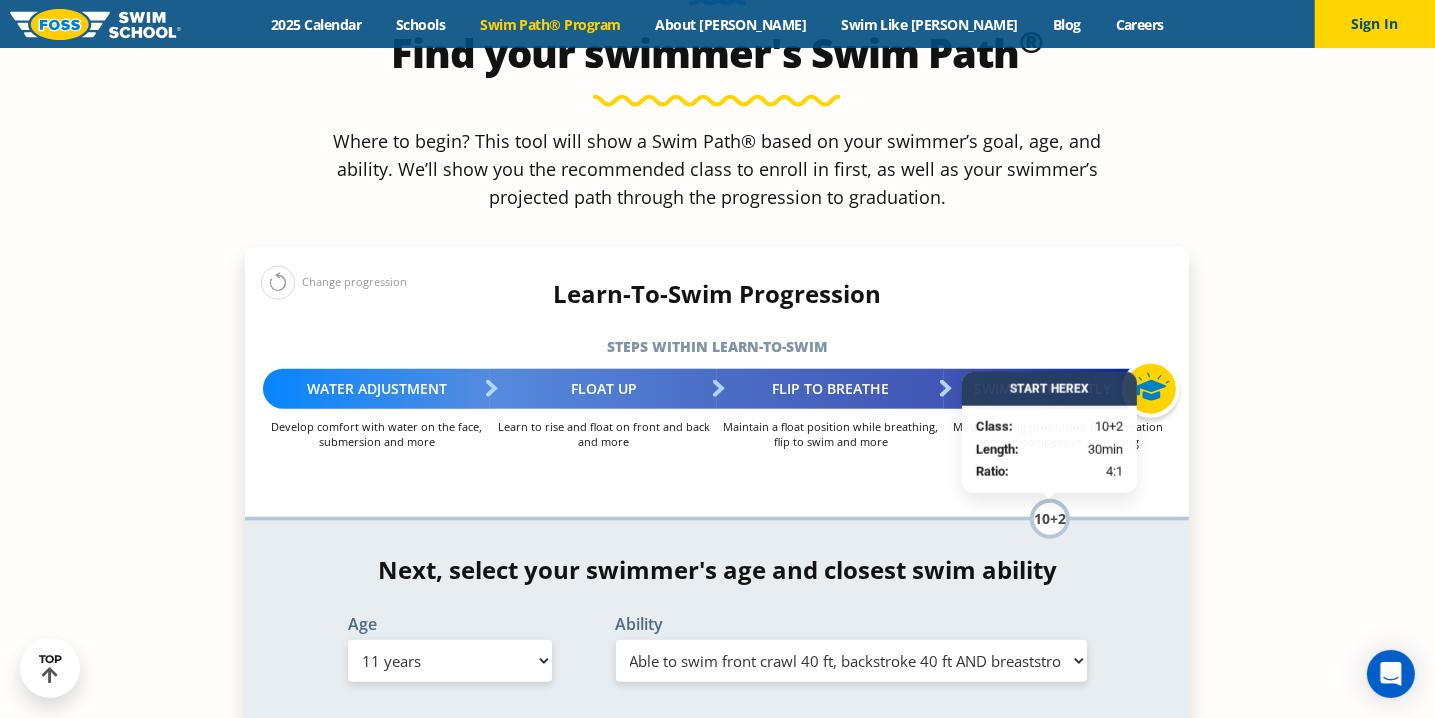 scroll, scrollTop: 2200, scrollLeft: 0, axis: vertical 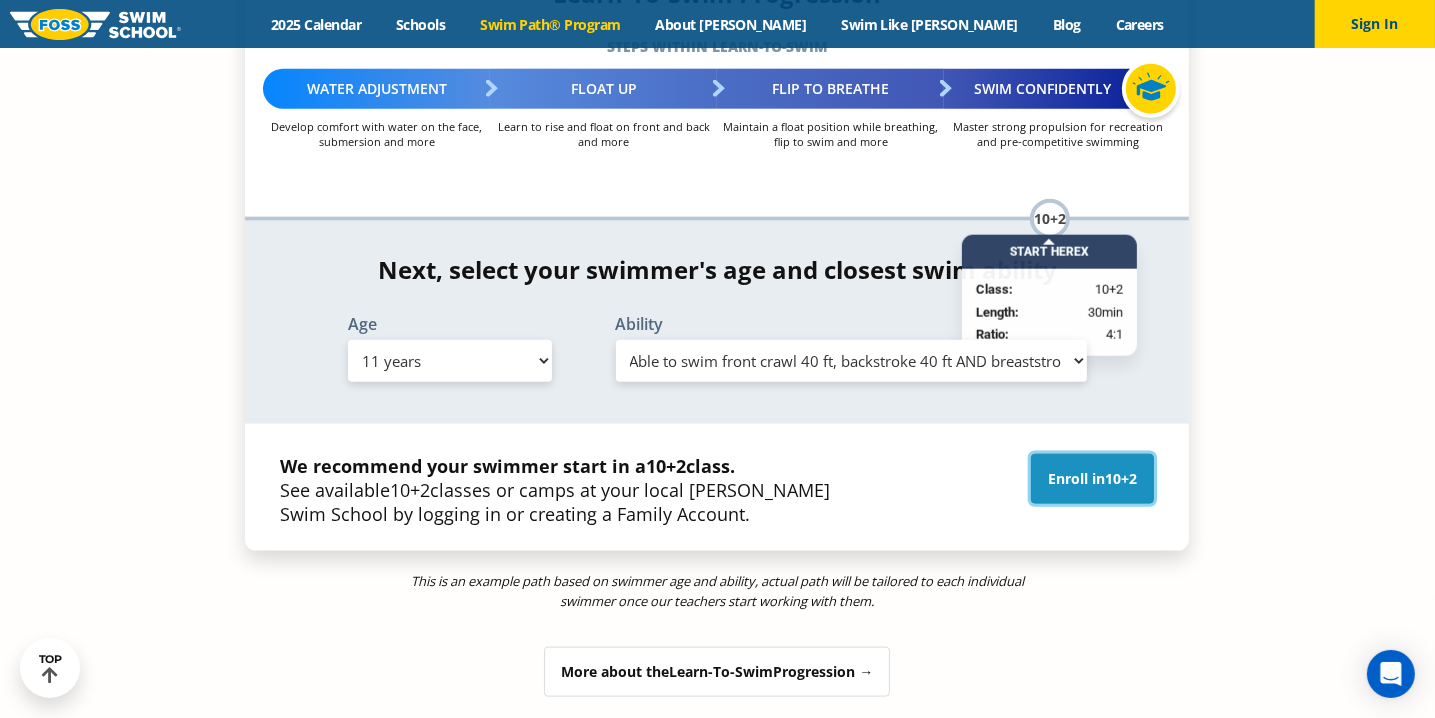 click on "10+2" at bounding box center [1121, 478] 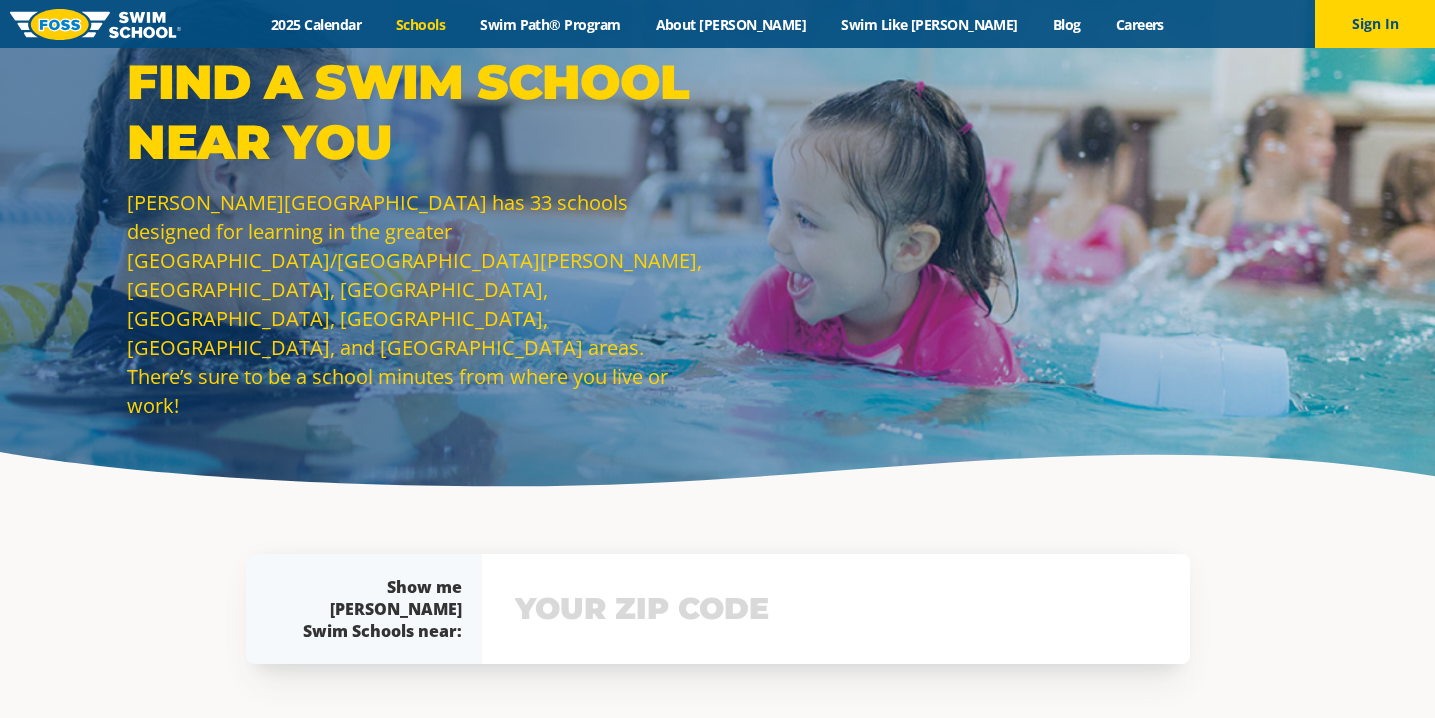 scroll, scrollTop: 200, scrollLeft: 0, axis: vertical 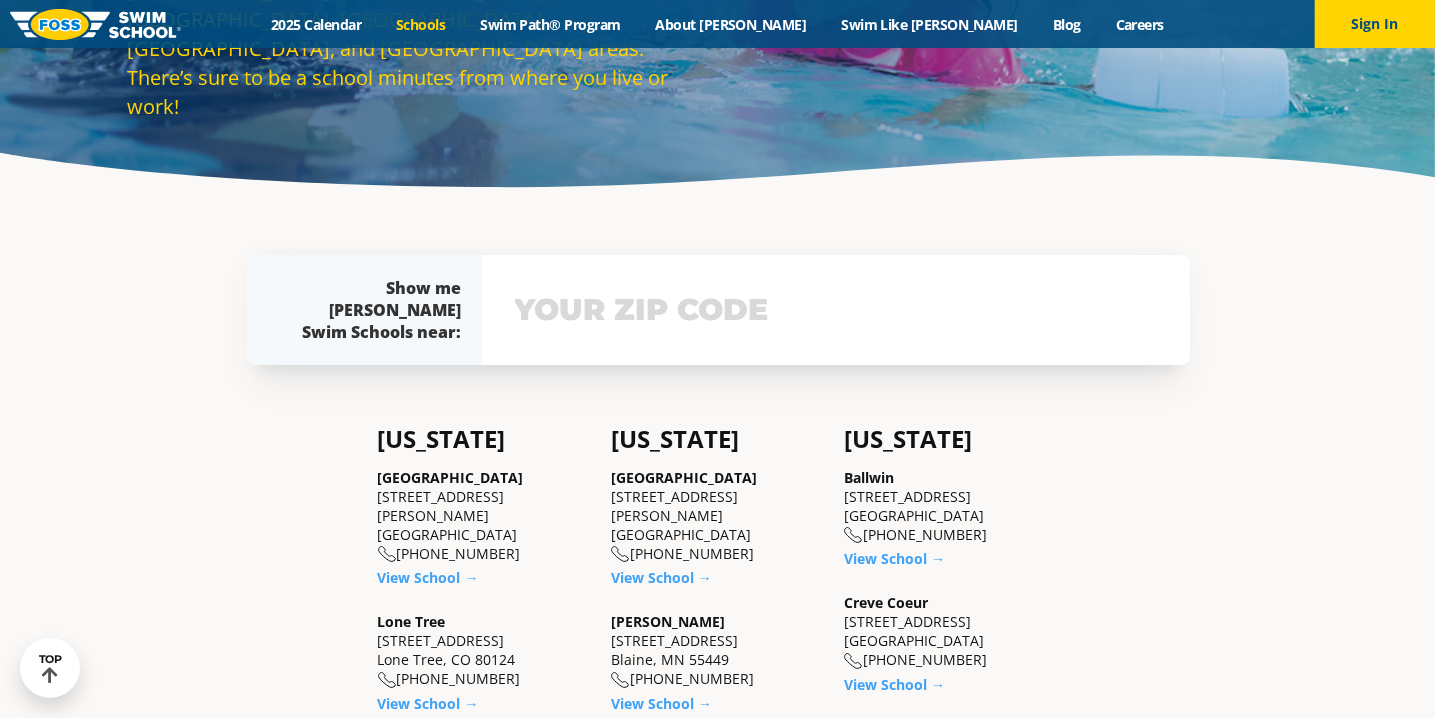 click on "Show me [PERSON_NAME] Swim Schools near:
The [PERSON_NAME][GEOGRAPHIC_DATA] near me:
Not yours?
View school & class schedule" at bounding box center (718, 310) 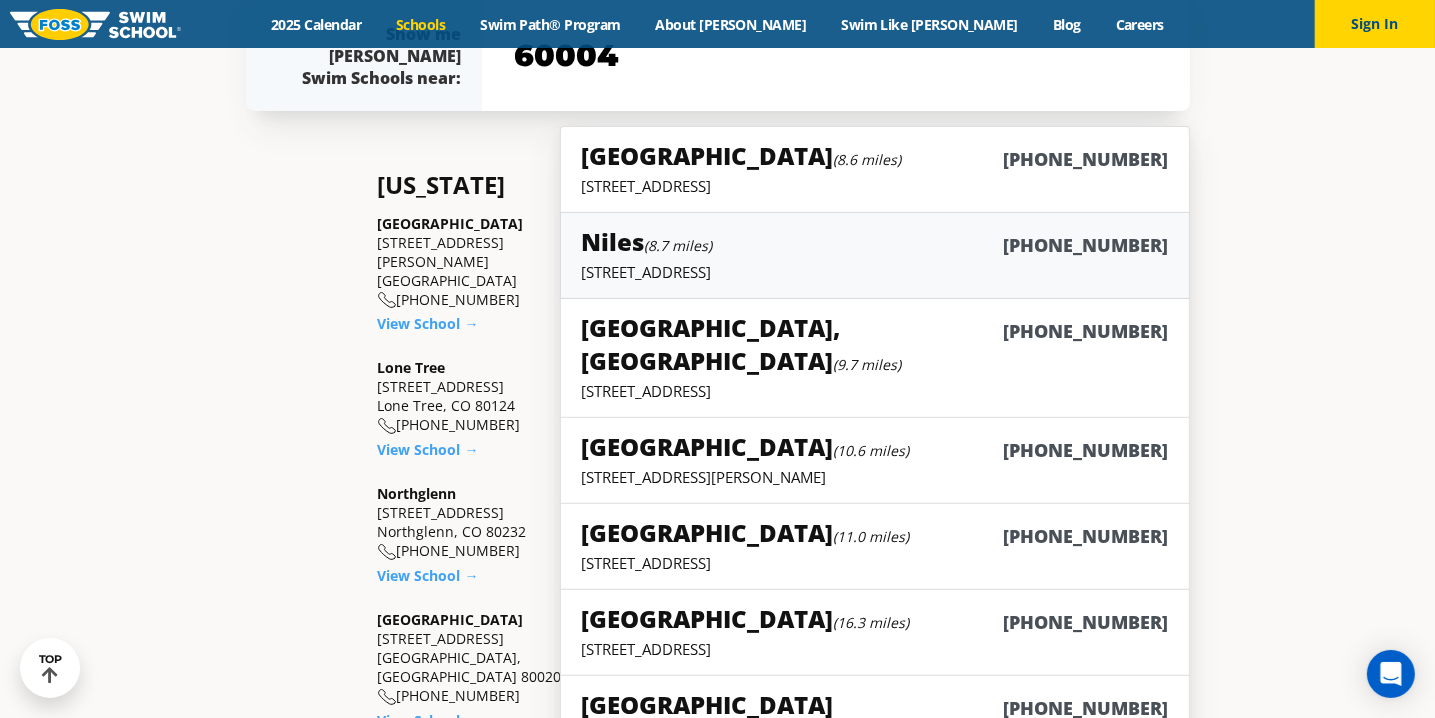 scroll, scrollTop: 453, scrollLeft: 0, axis: vertical 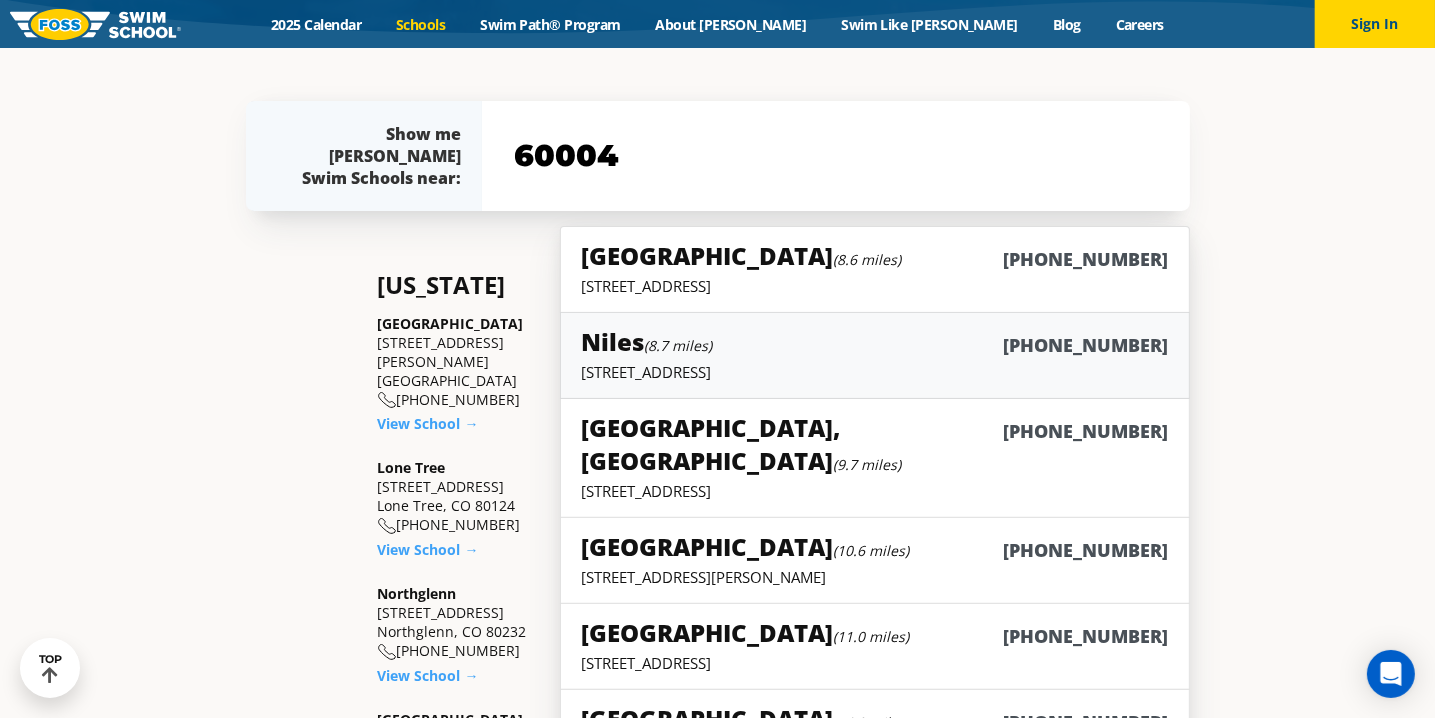 type on "60004" 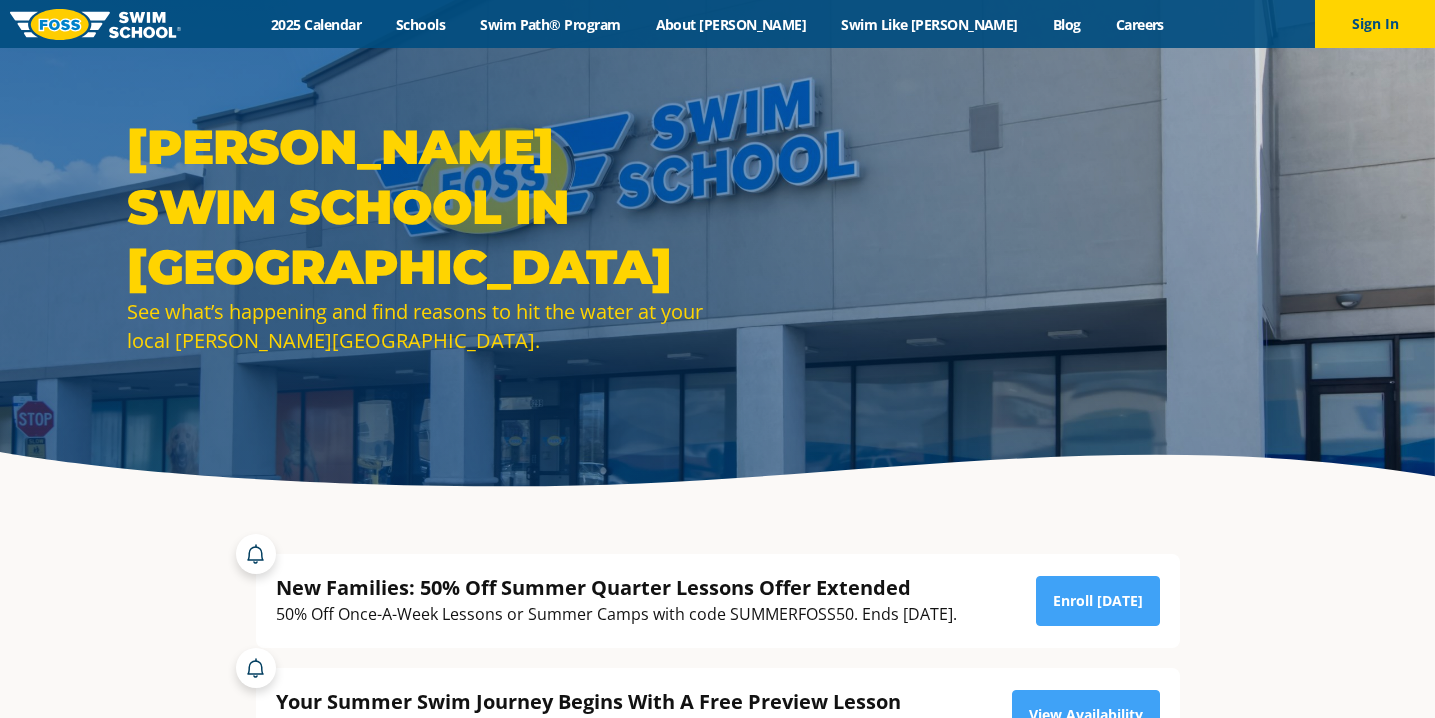 scroll, scrollTop: 0, scrollLeft: 0, axis: both 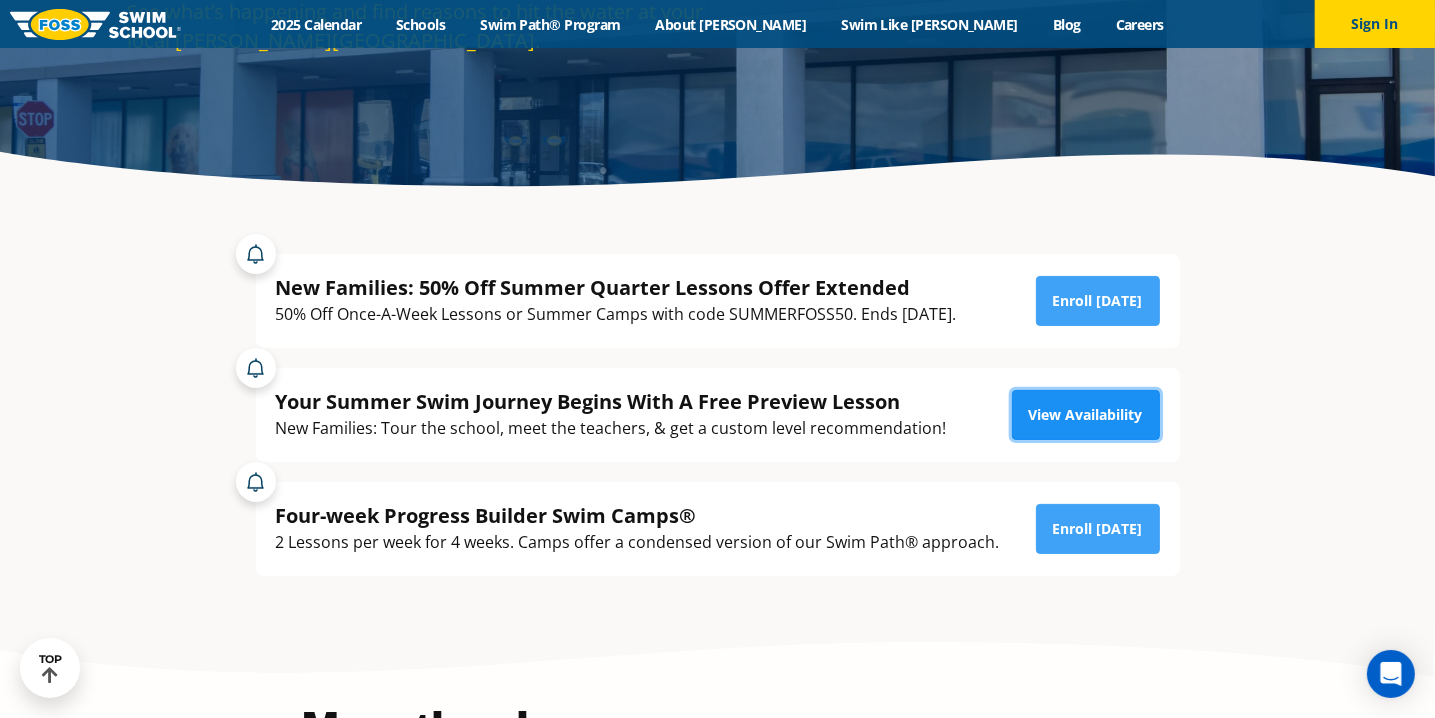 click on "View Availability" at bounding box center (1086, 415) 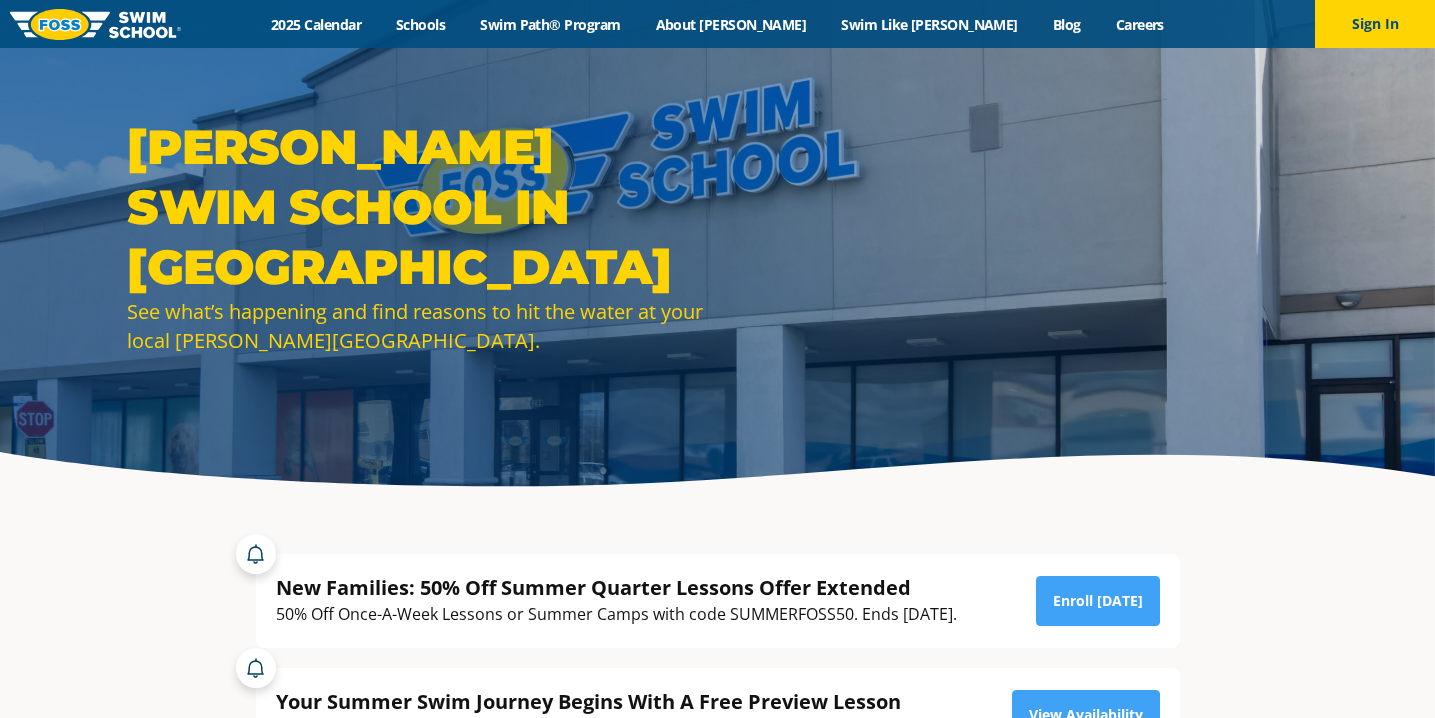 scroll, scrollTop: 300, scrollLeft: 0, axis: vertical 